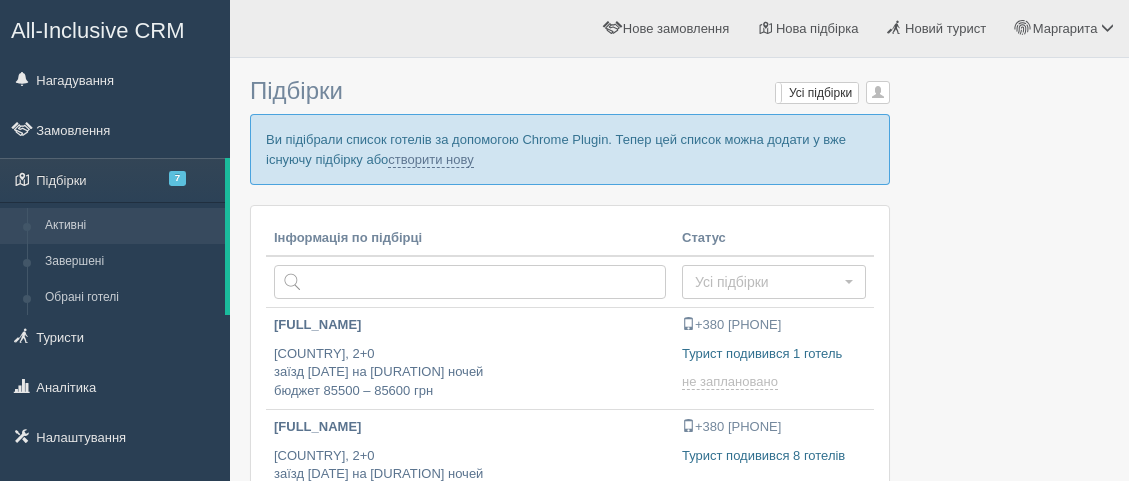 scroll, scrollTop: 0, scrollLeft: 0, axis: both 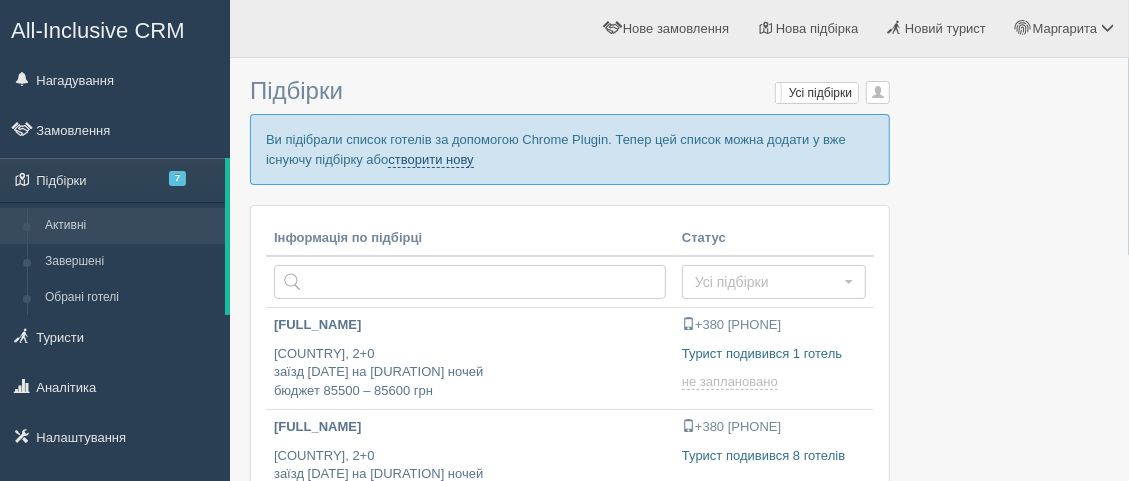 click on "створити нову" at bounding box center [430, 160] 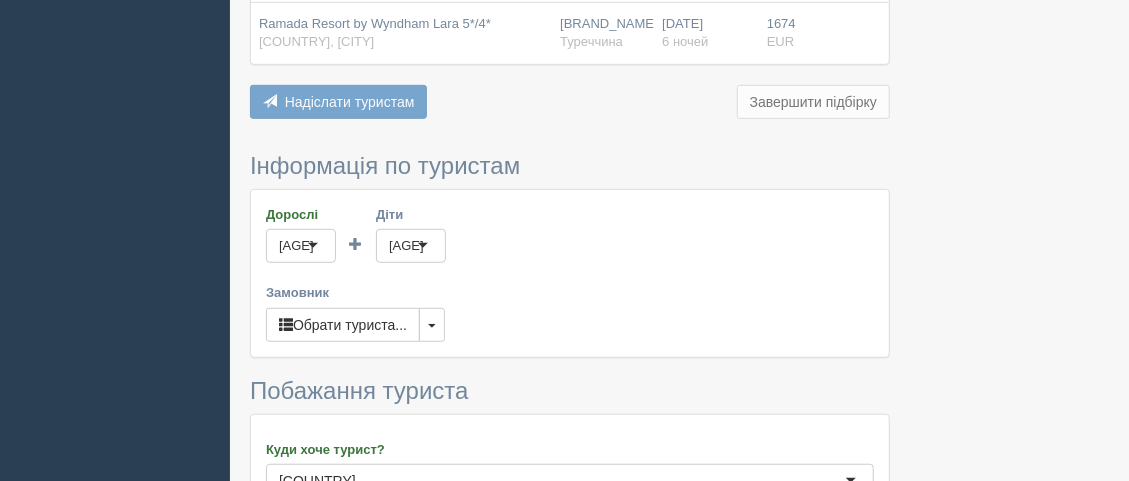 scroll, scrollTop: 666, scrollLeft: 0, axis: vertical 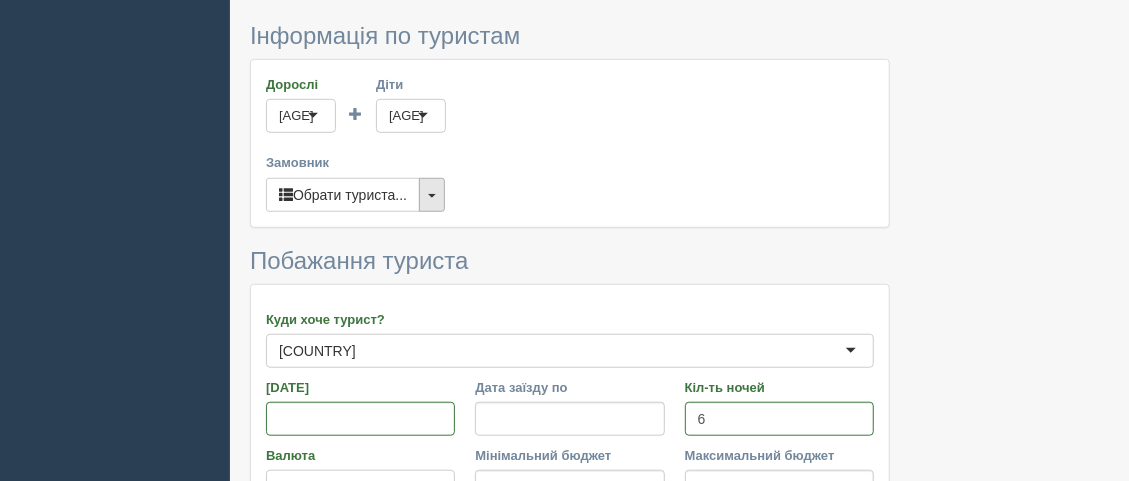 click at bounding box center [432, 195] 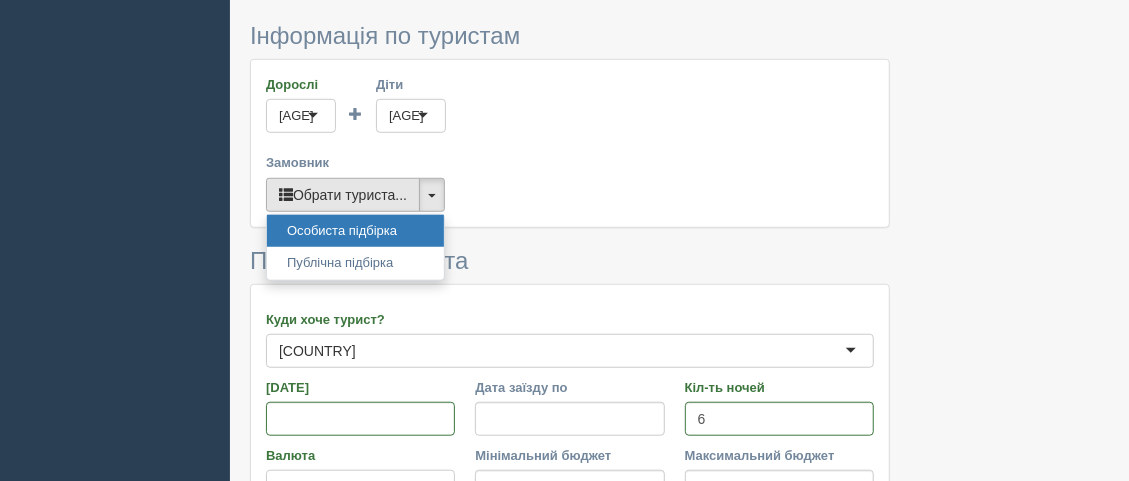 click on "Обрати туриста..." at bounding box center [343, 195] 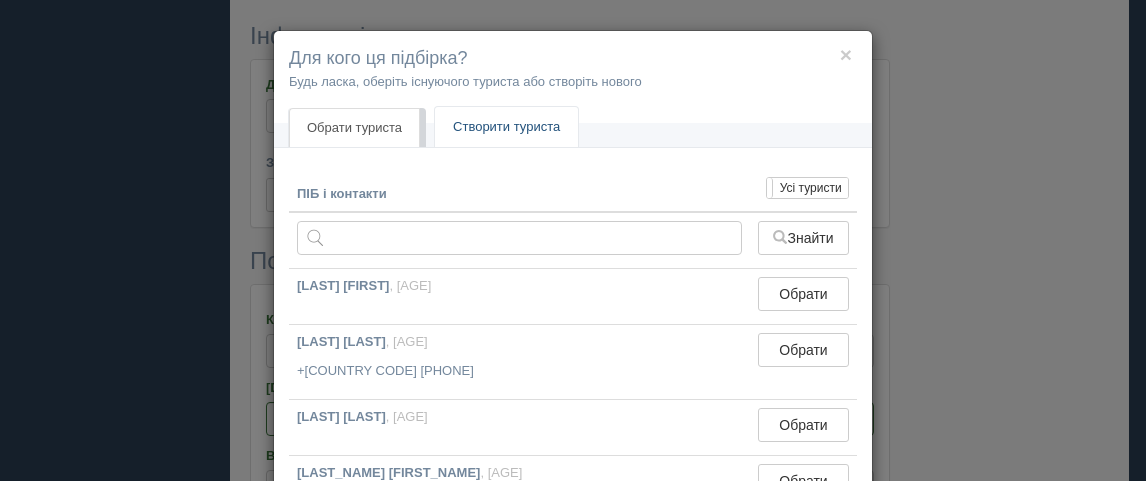 click on "Створити туриста" at bounding box center (506, 127) 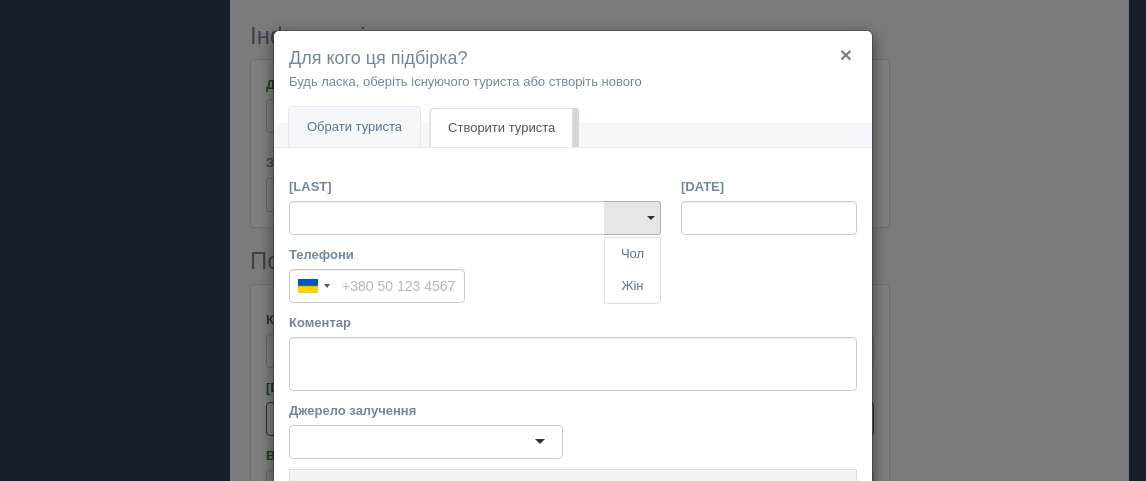 click on "×" at bounding box center (846, 54) 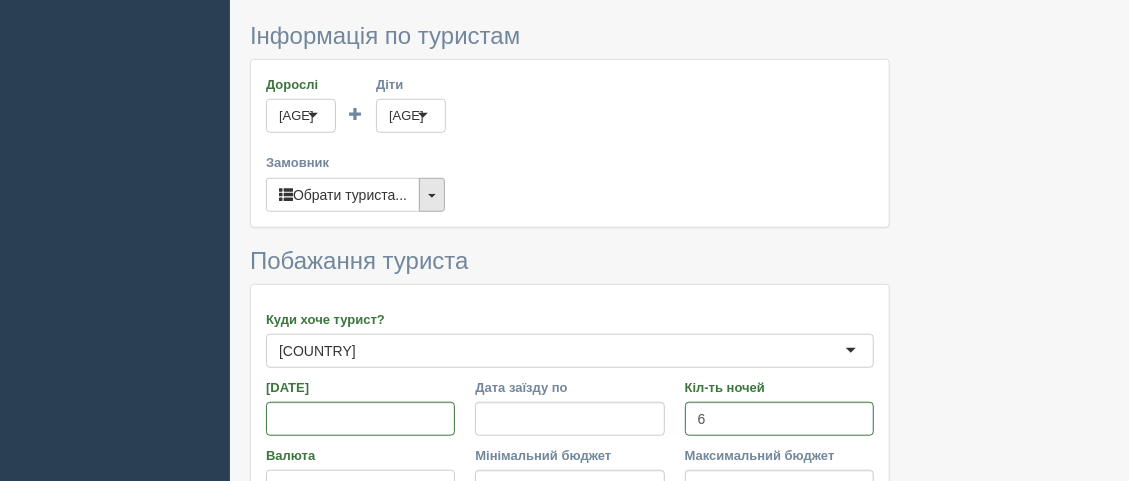 click at bounding box center (432, 196) 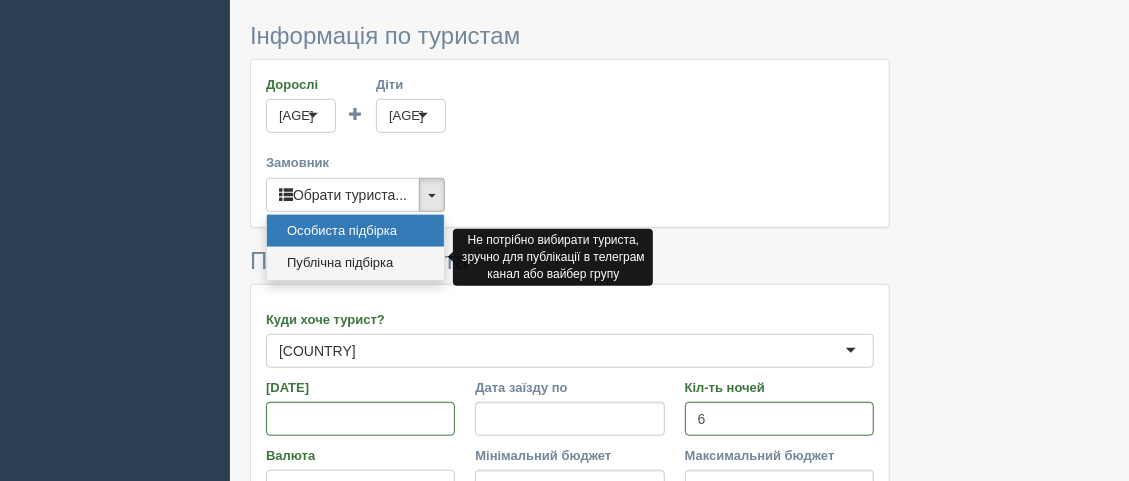 click on "Публічна підбірка" at bounding box center [355, 263] 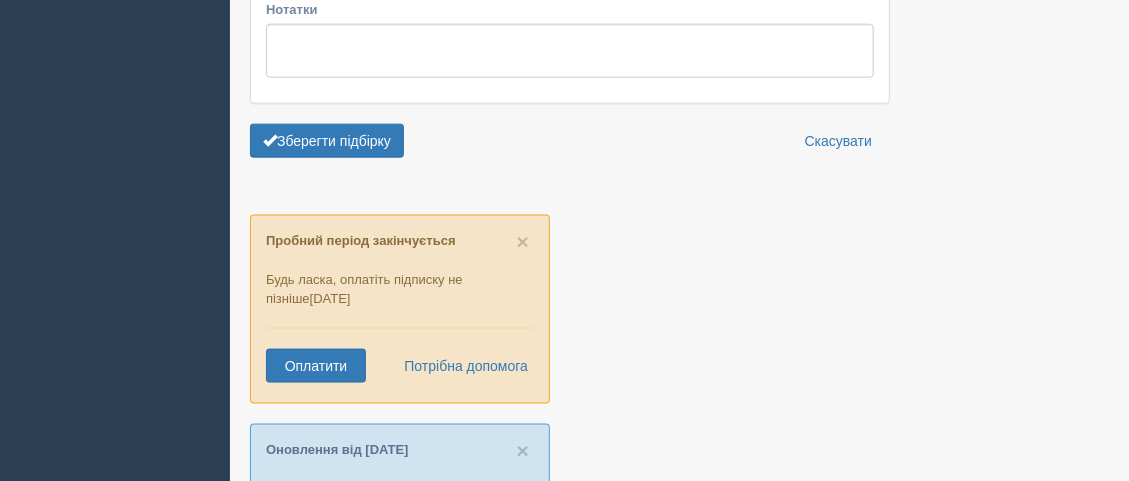 scroll, scrollTop: 1222, scrollLeft: 0, axis: vertical 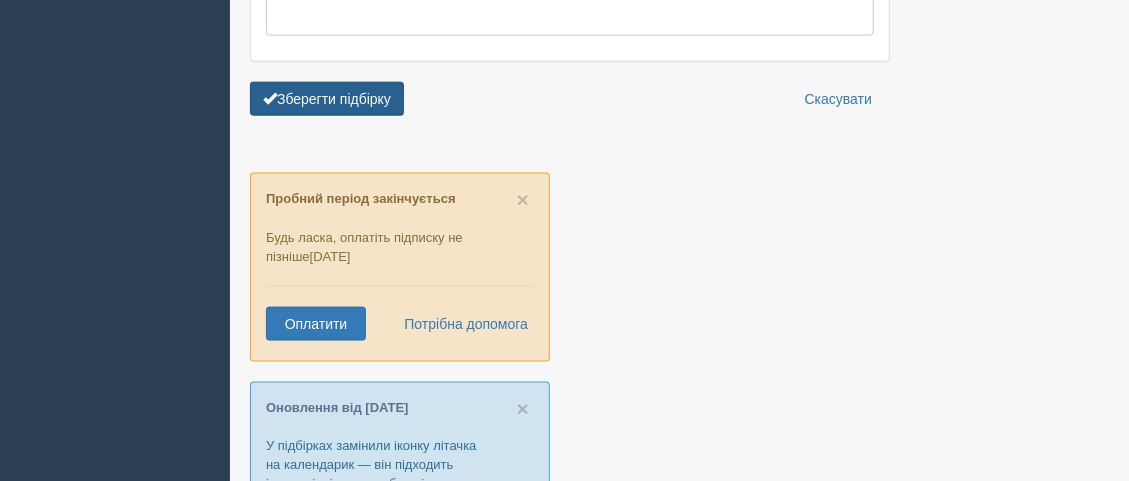 click on "Зберегти підбірку" at bounding box center [327, 99] 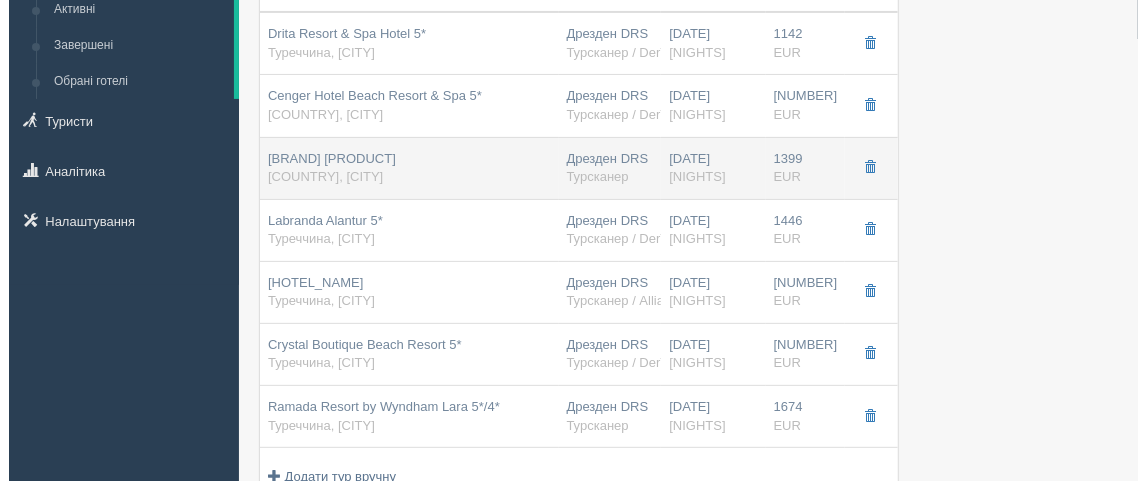 scroll, scrollTop: 110, scrollLeft: 0, axis: vertical 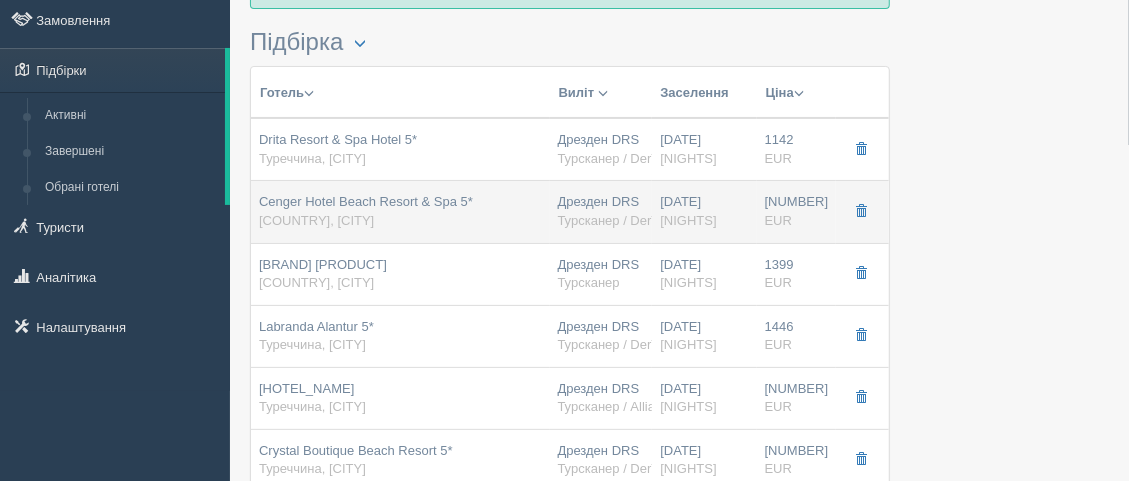 click on "Cenger Hotel Beach Resort 5*
[COUNTRY], [CITY]" at bounding box center [400, 149] 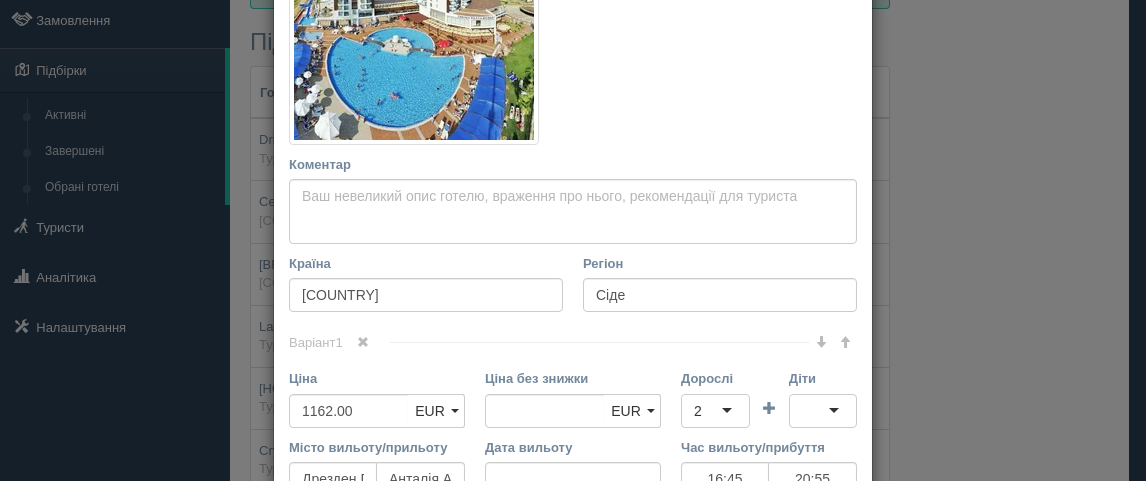 scroll, scrollTop: 333, scrollLeft: 0, axis: vertical 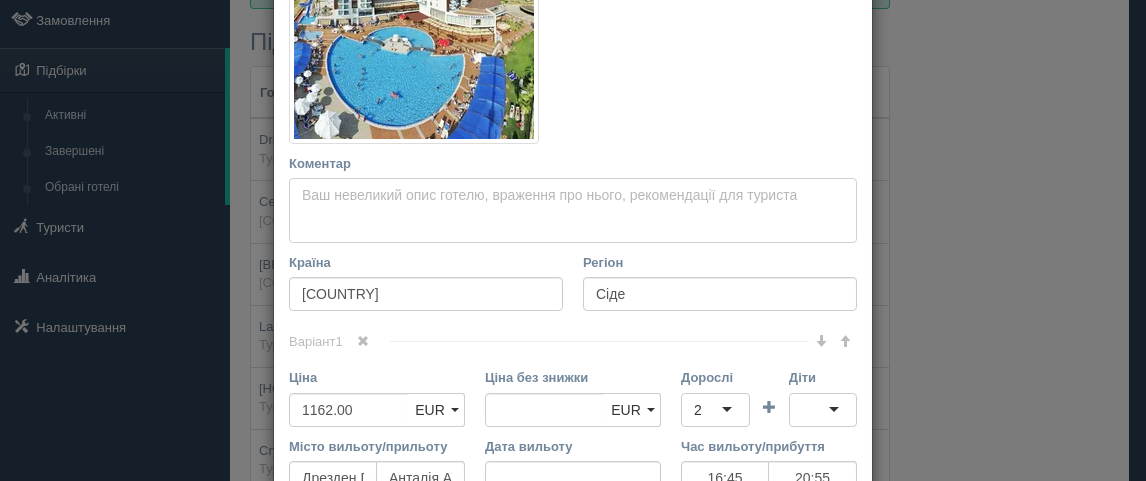 click on "Необхідно вказати назву готелю і країну" at bounding box center (573, 210) 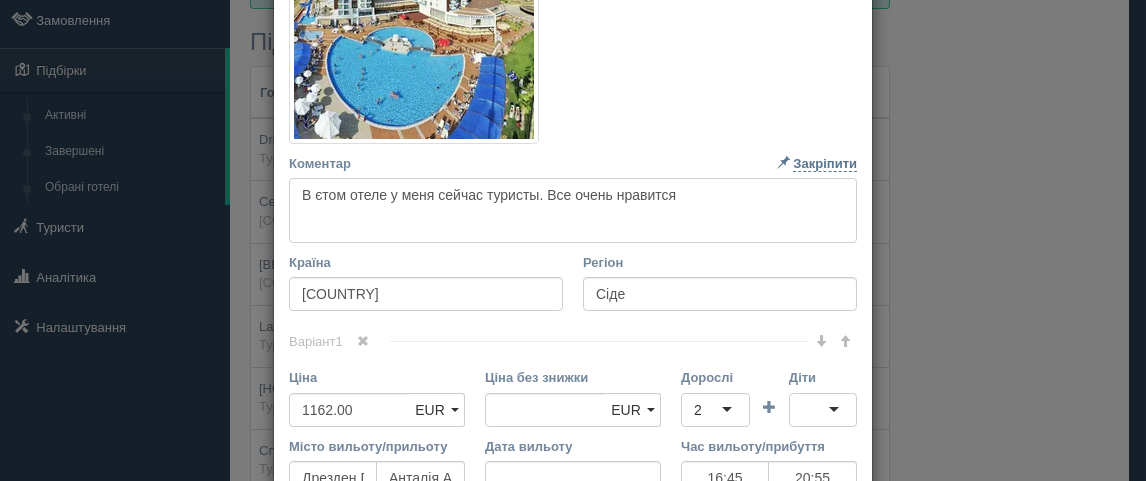click on "В єтом отеле у меня сейчас туристы. Все очень нравится" at bounding box center [573, 210] 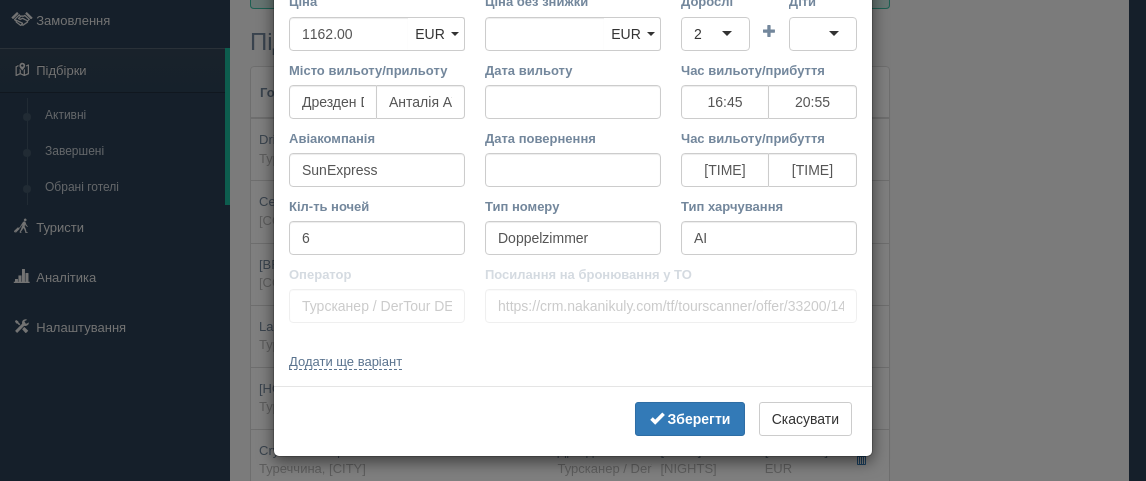 scroll, scrollTop: 710, scrollLeft: 0, axis: vertical 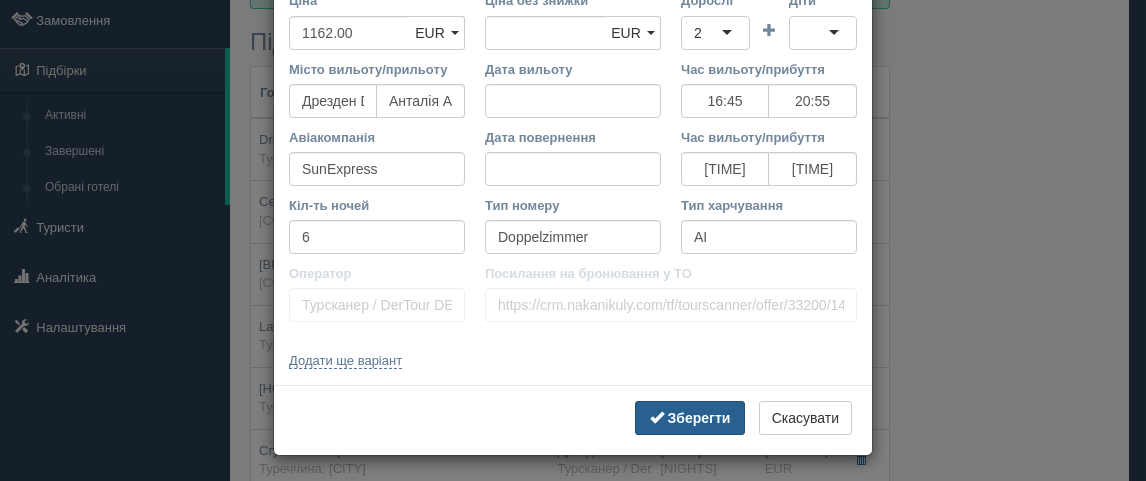 click on "Зберегти" at bounding box center [699, 418] 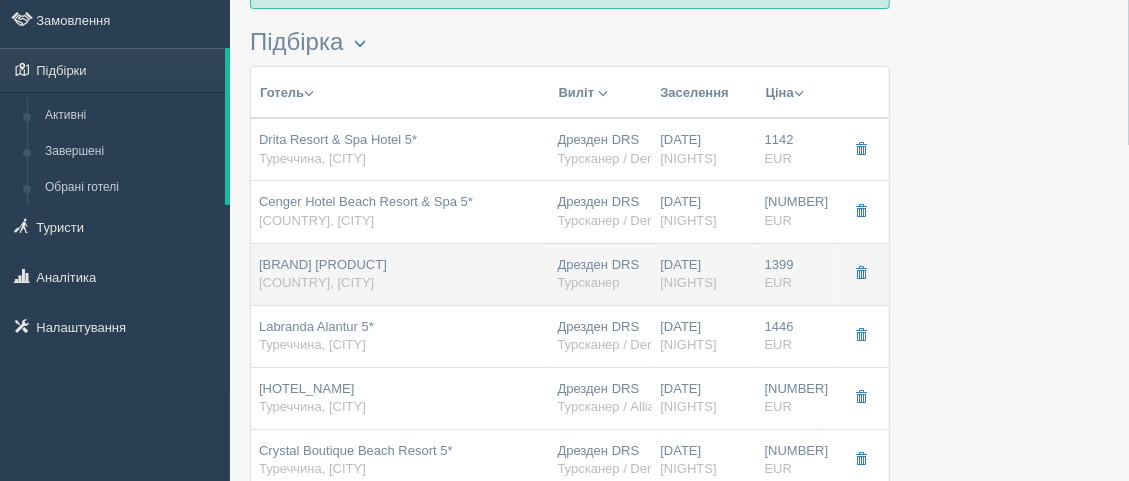 click on "[BRAND] [PRODUCT]" at bounding box center (338, 139) 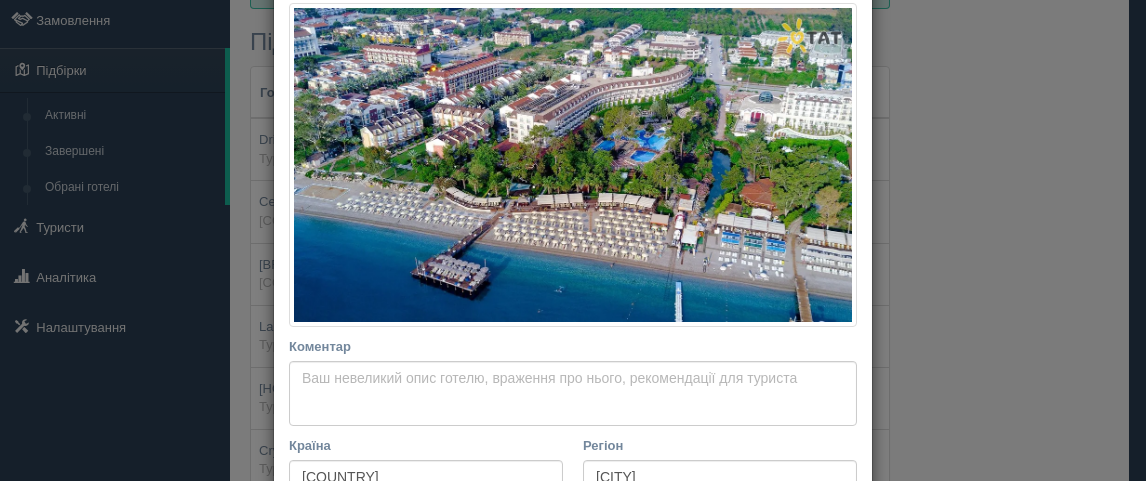 scroll, scrollTop: 333, scrollLeft: 0, axis: vertical 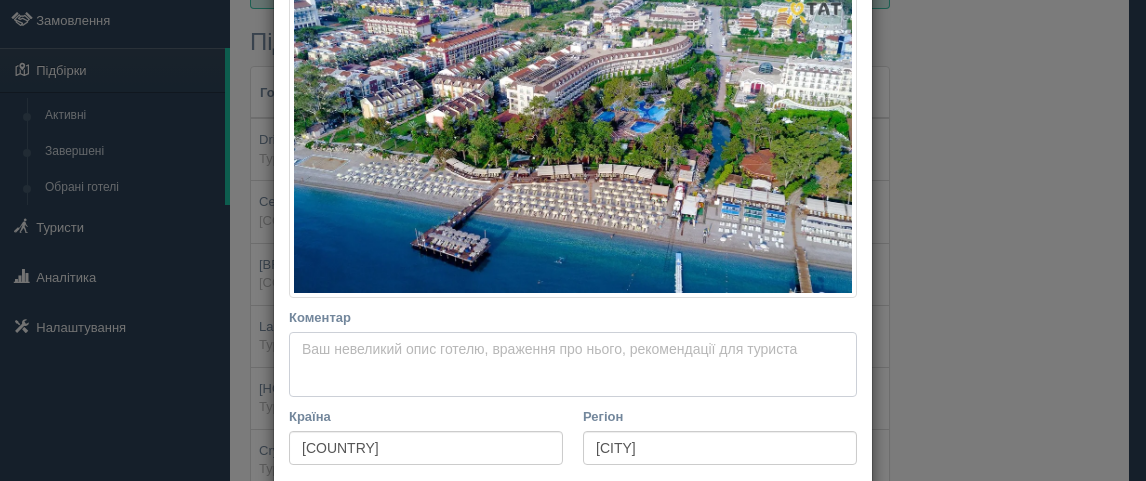 click on "Необхідно вказати назву готелю і країну" at bounding box center [573, 364] 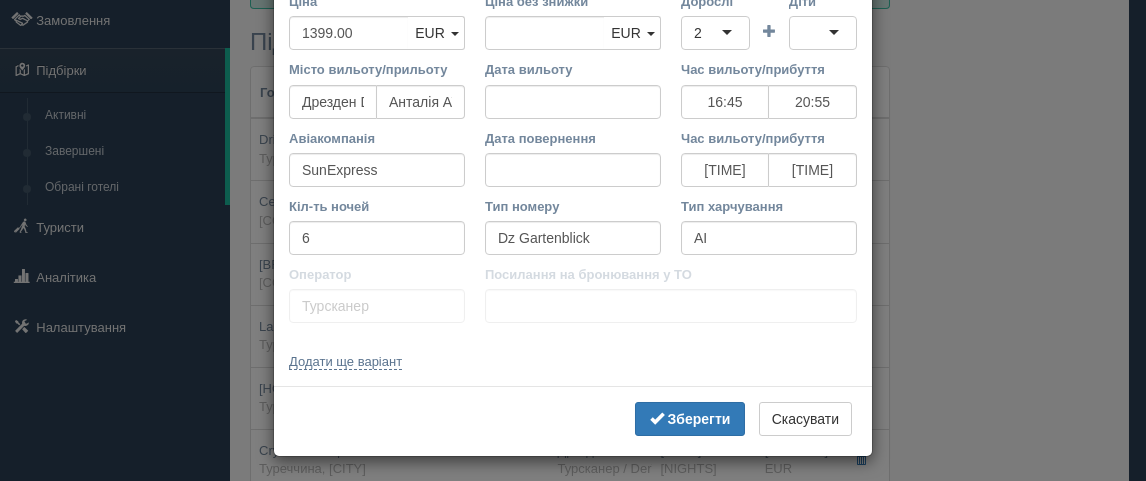 scroll, scrollTop: 865, scrollLeft: 0, axis: vertical 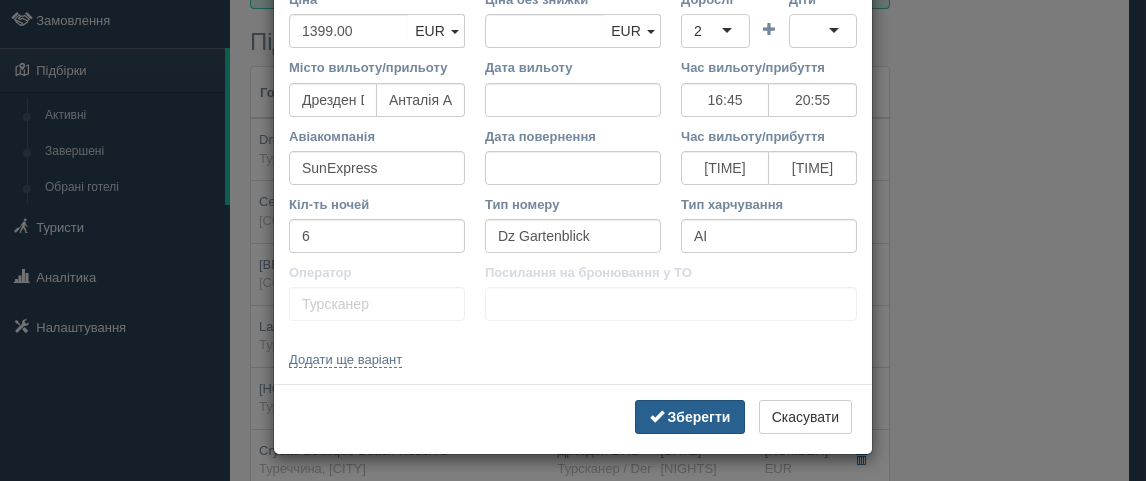 click on "Зберегти" at bounding box center (699, 417) 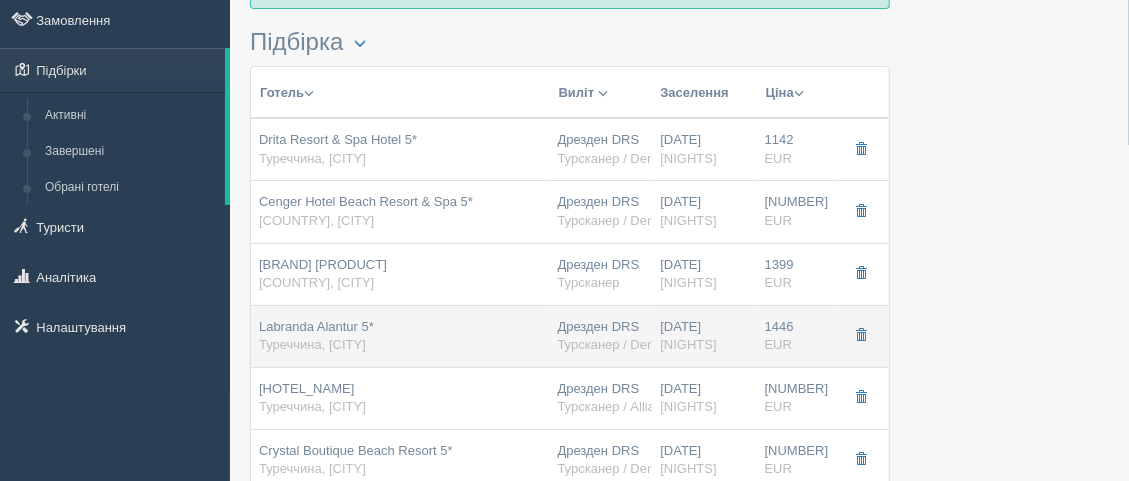 click on "Labranda Alantur 5*" at bounding box center [338, 139] 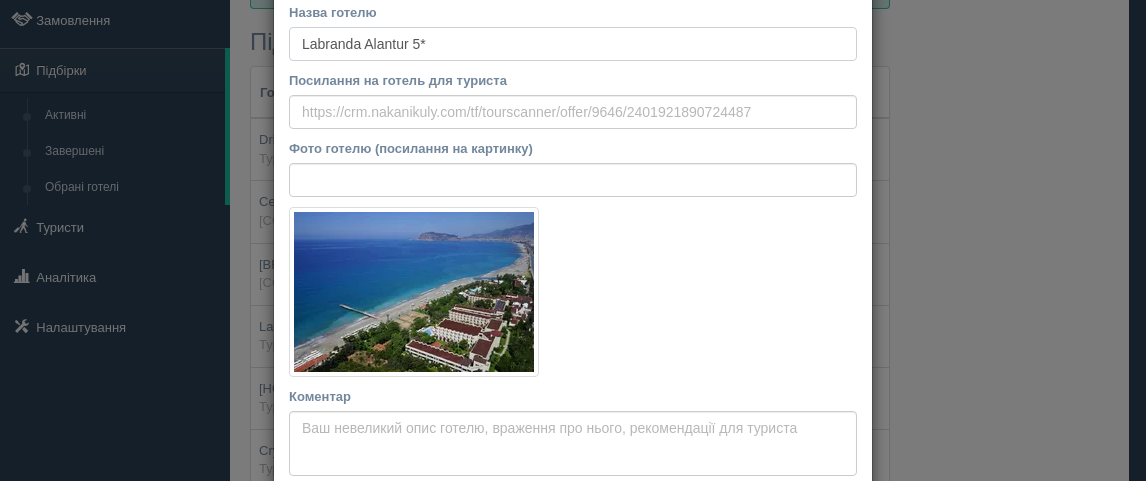 scroll, scrollTop: 222, scrollLeft: 0, axis: vertical 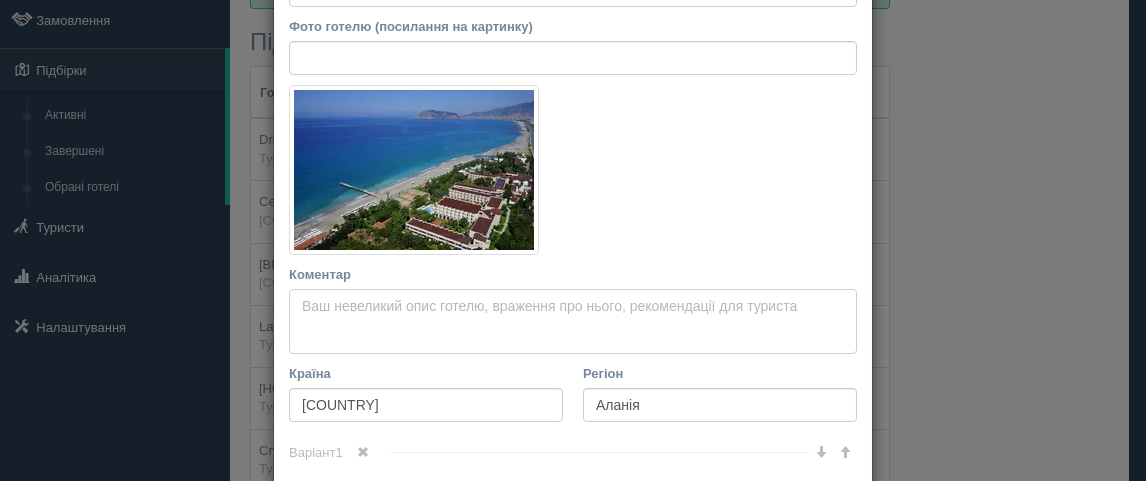 click on "Необхідно вказати назву готелю і країну" at bounding box center [573, 321] 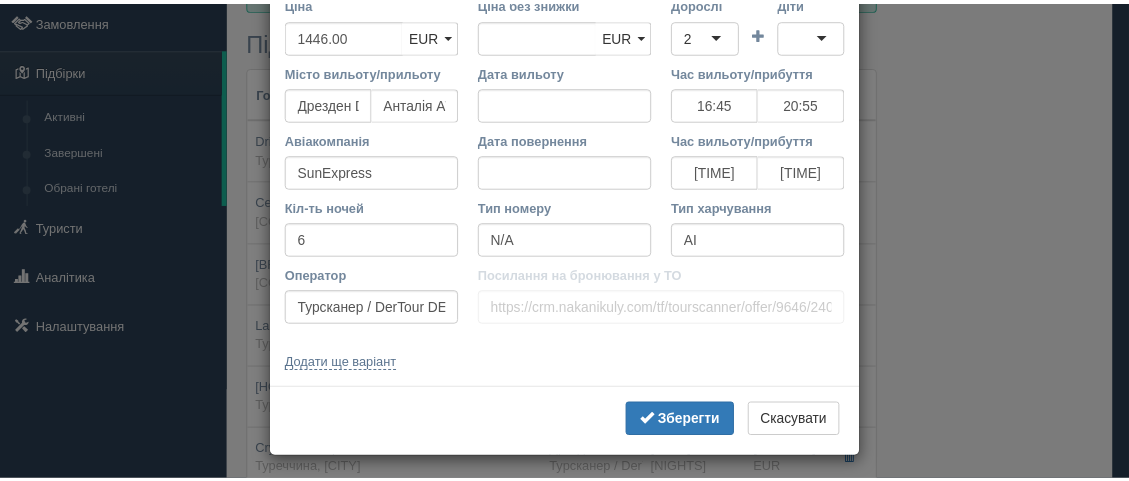 scroll, scrollTop: 710, scrollLeft: 0, axis: vertical 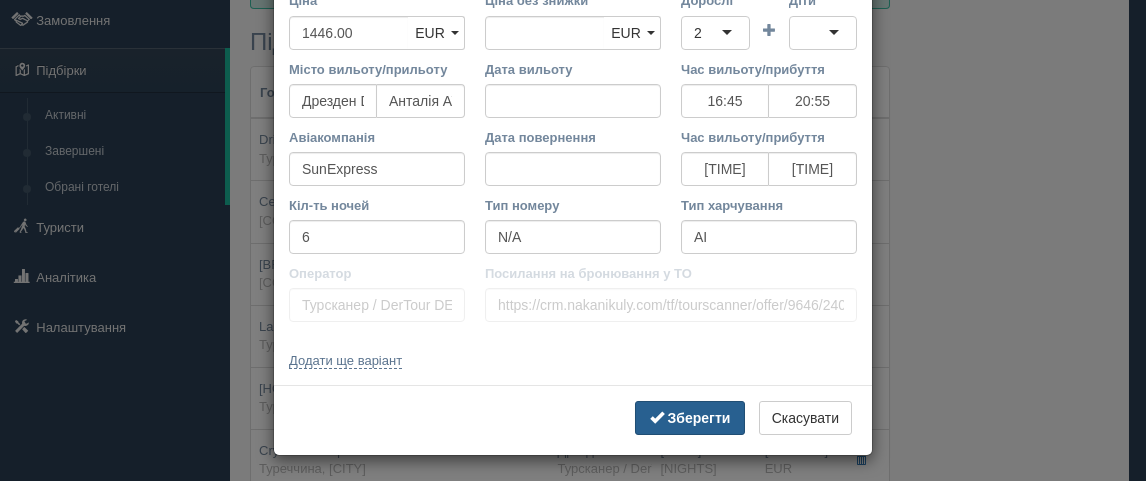 type on "[COUNTRY]" 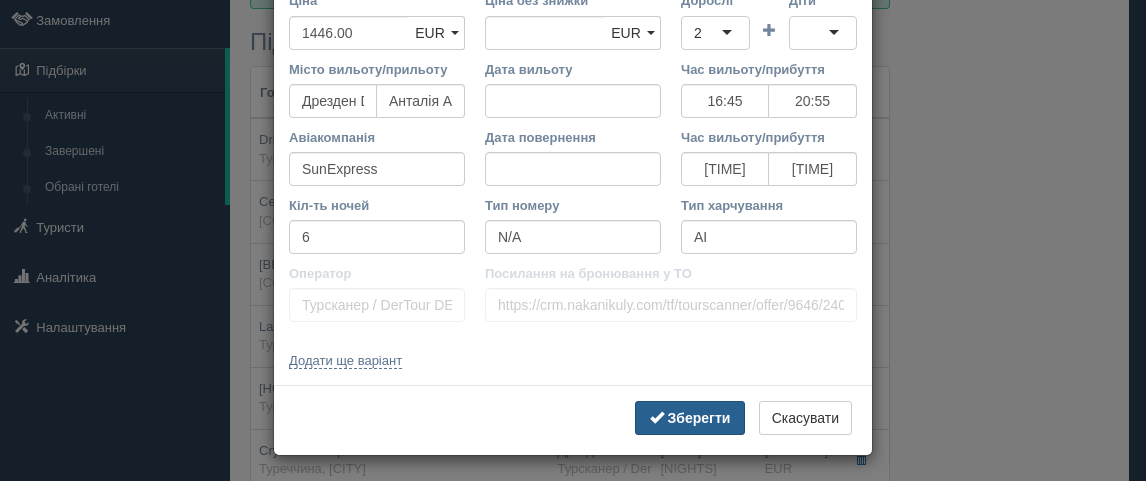 click on "Зберегти" at bounding box center [699, 418] 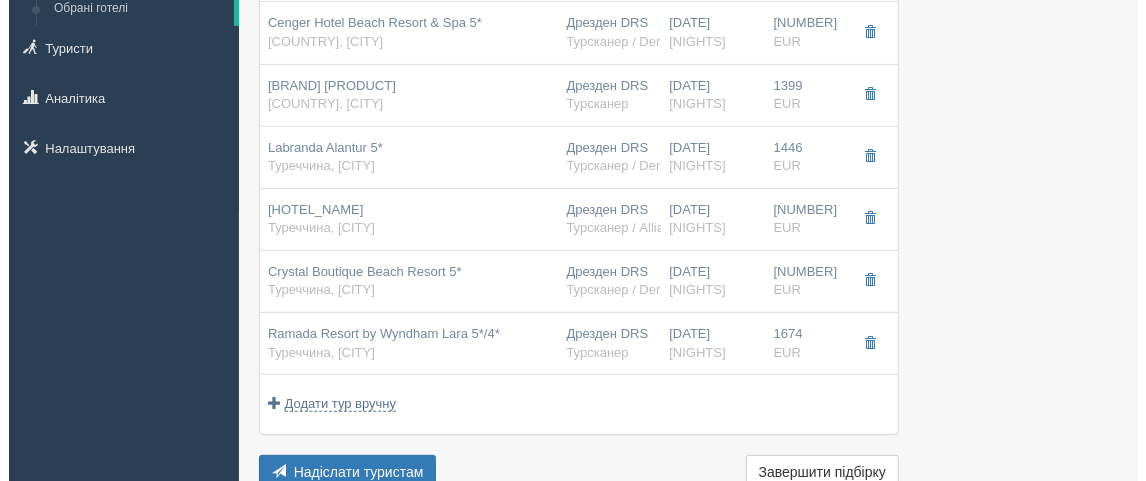 scroll, scrollTop: 333, scrollLeft: 0, axis: vertical 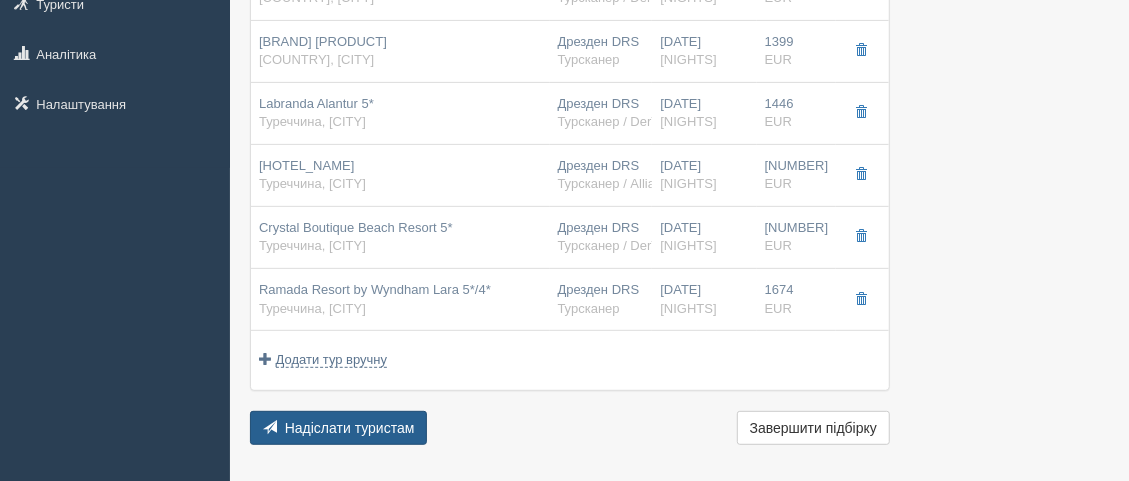 click on "Надіслати туристам" at bounding box center (350, 428) 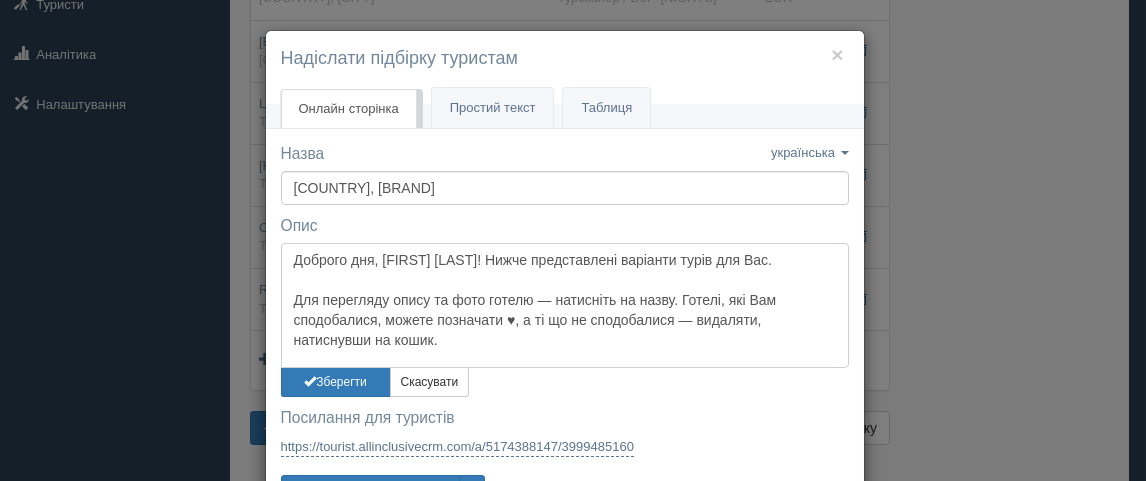 click on "Доброго дня, [FIRST] [LAST]! Нижче представлені варіанти турів для Вас.
Для перегляду опису та фото готелю — натисніть на назву. Готелі, які Вам сподобалися, можете позначати ♥, а ті що не сподобалися — видаляти, натиснувши на кошик." at bounding box center (565, 305) 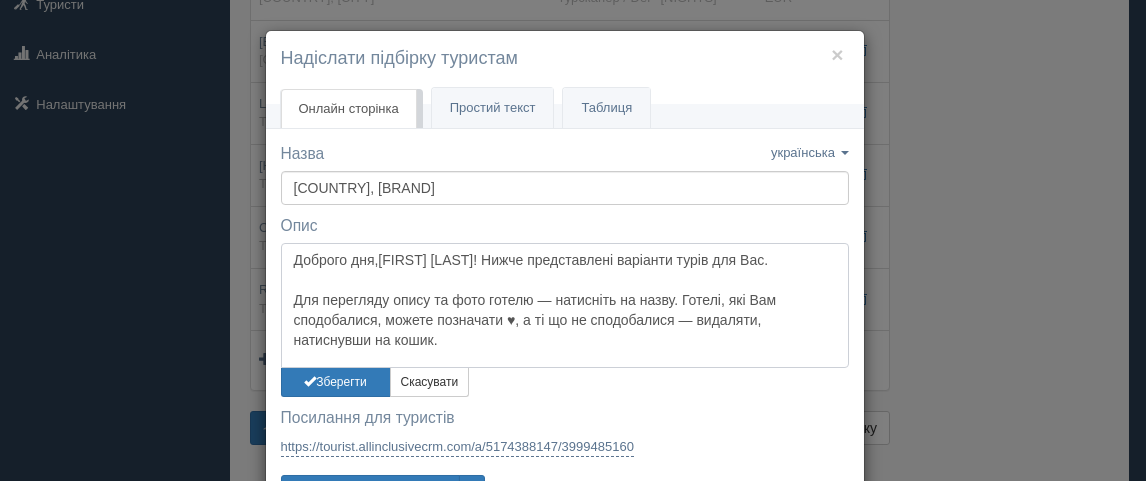 click on "Доброго дня,[FIRST] [LAST]! Нижче представлені варіанти турів для Вас.
Для перегляду опису та фото готелю — натисніть на назву. Готелі, які Вам сподобалися, можете позначати ♥, а ті що не сподобалися — видаляти, натиснувши на кошик." at bounding box center (565, 305) 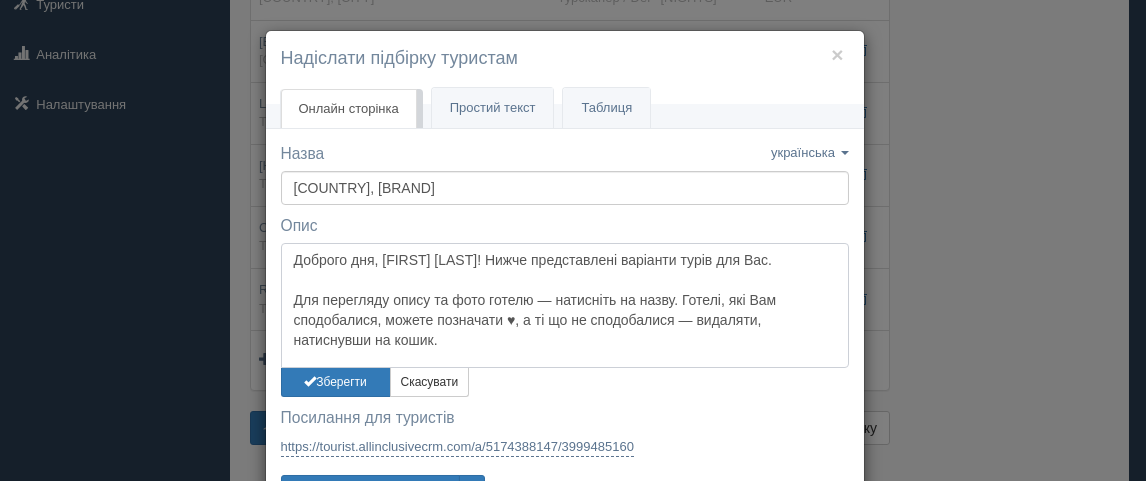 scroll, scrollTop: 89, scrollLeft: 0, axis: vertical 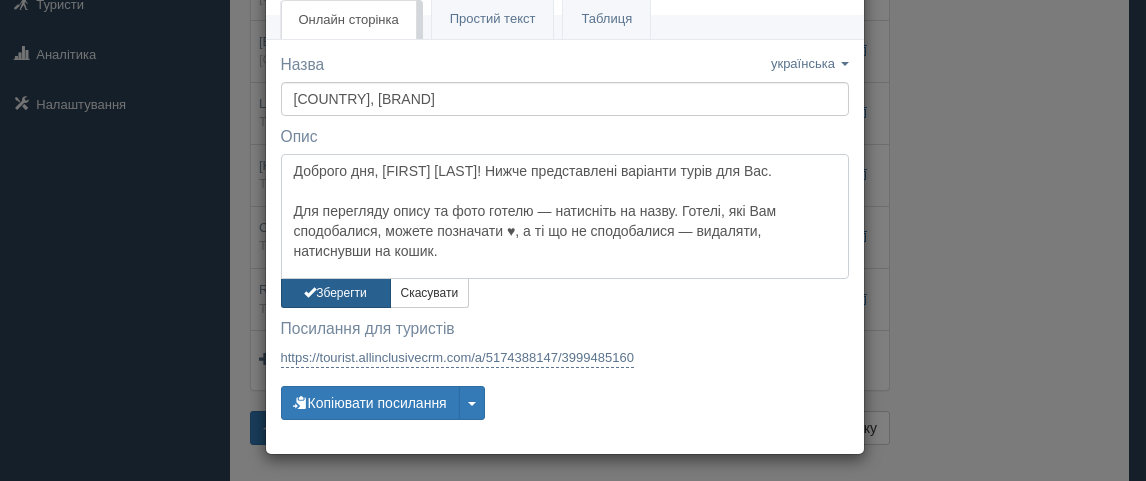 type on "Доброго дня, [FIRST] [LAST]! Нижче представлені варіанти турів для Вас.
Для перегляду опису та фото готелю — натисніть на назву. Готелі, які Вам сподобалися, можете позначати ♥, а ті що не сподобалися — видаляти, натиснувши на кошик." 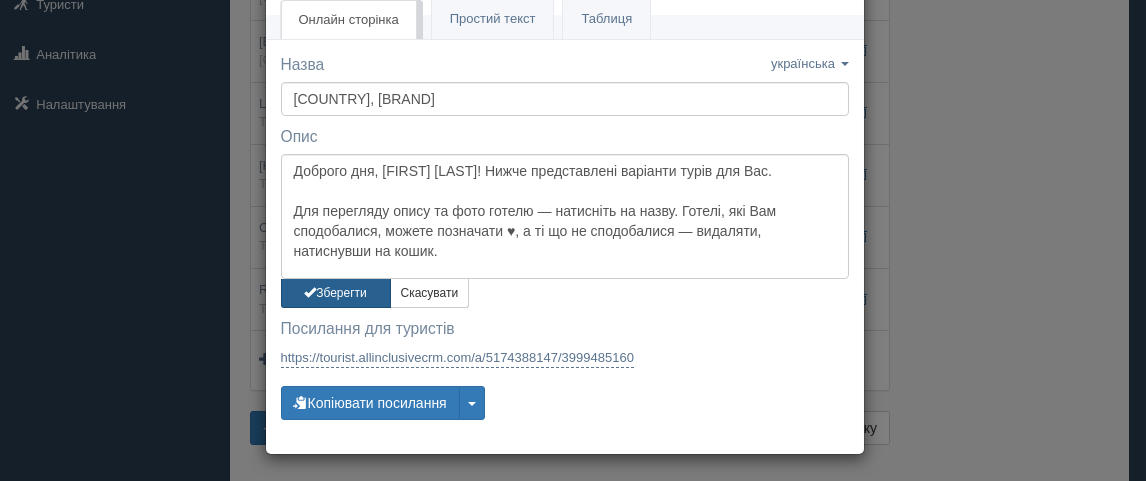 click on "Зберегти" at bounding box center (0, 0) 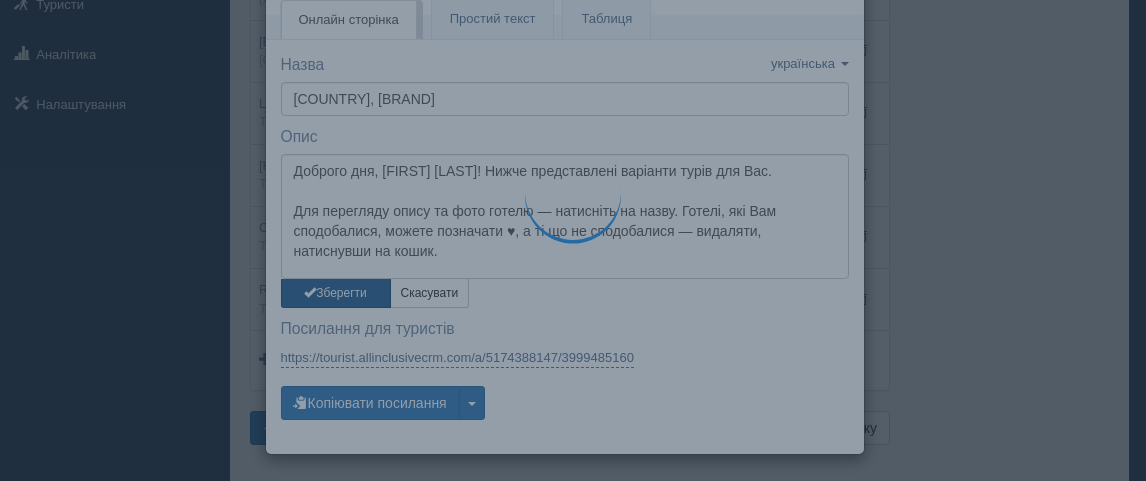 scroll, scrollTop: 60, scrollLeft: 0, axis: vertical 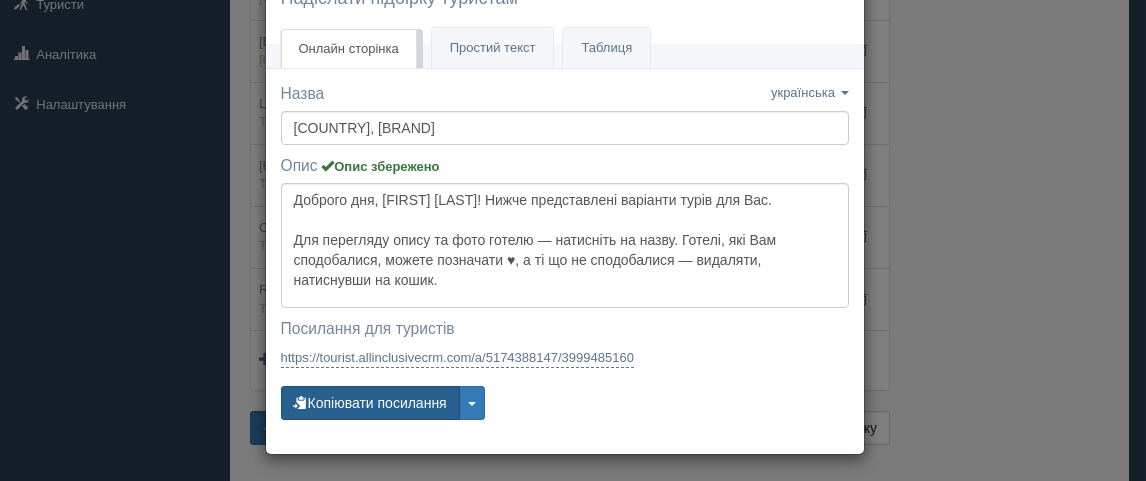 click on "Копіювати посилання" at bounding box center (370, 403) 